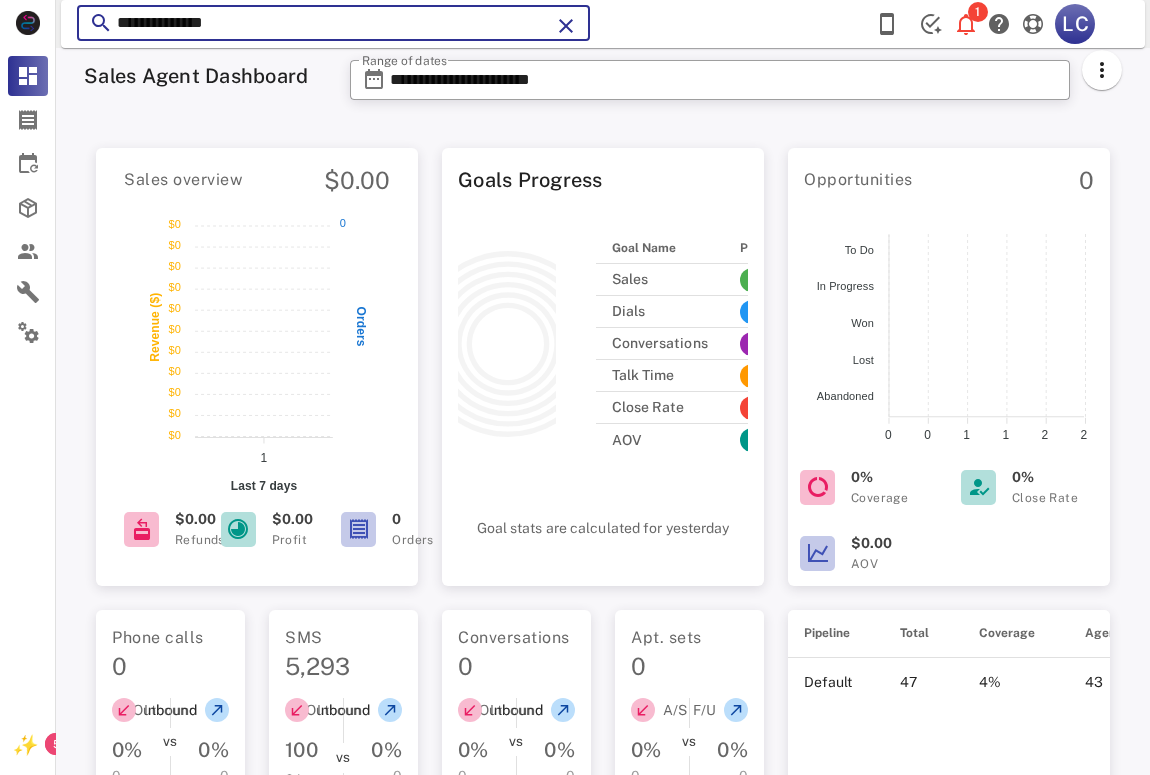 scroll, scrollTop: 0, scrollLeft: 0, axis: both 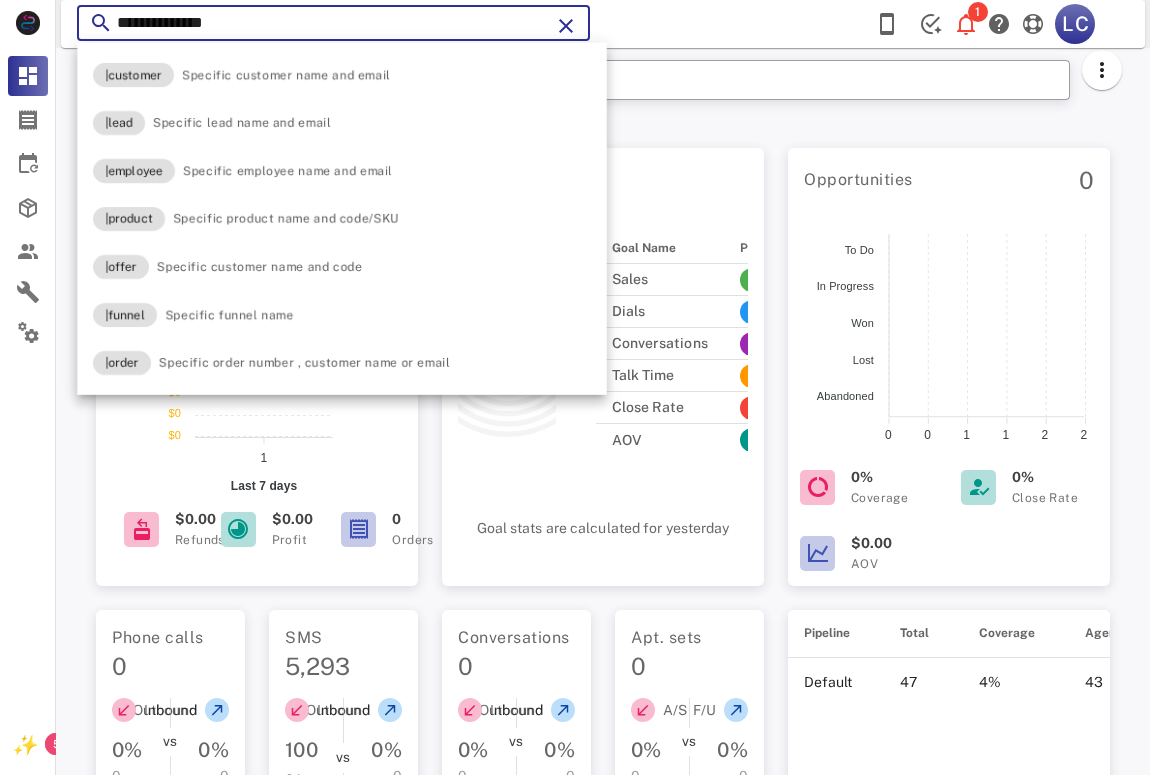 click on "**********" at bounding box center (333, 23) 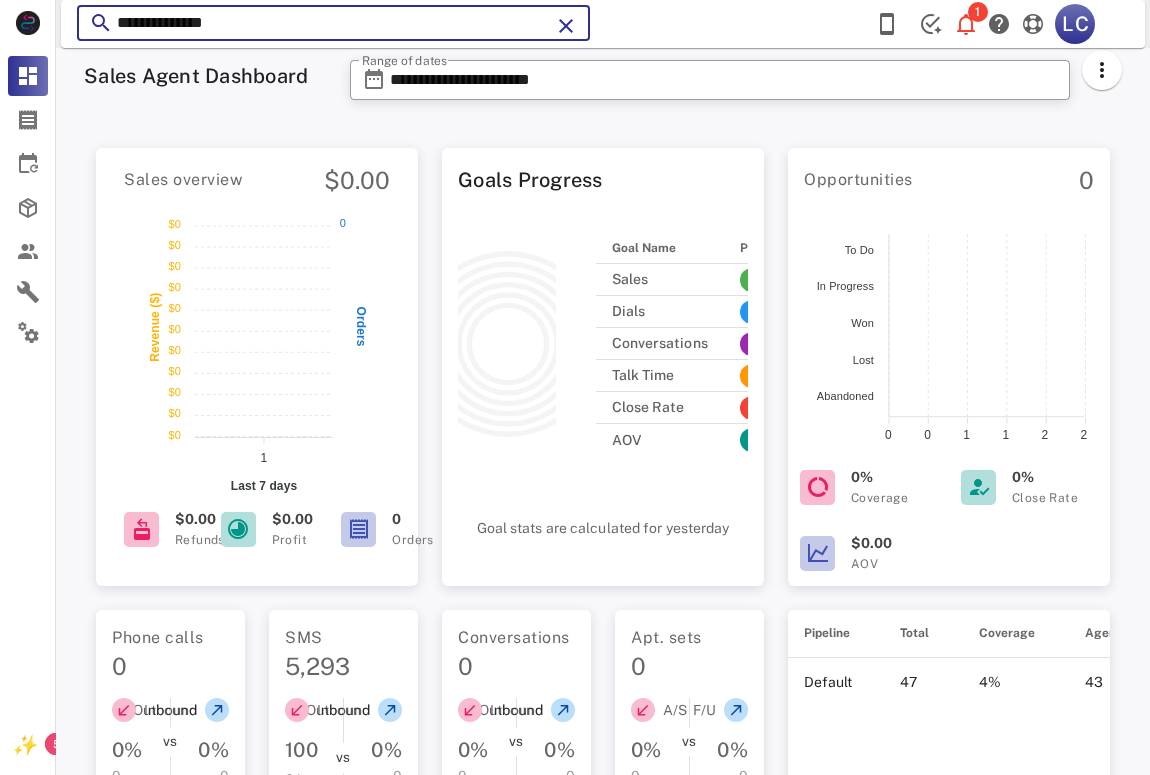 click on "**********" at bounding box center (333, 23) 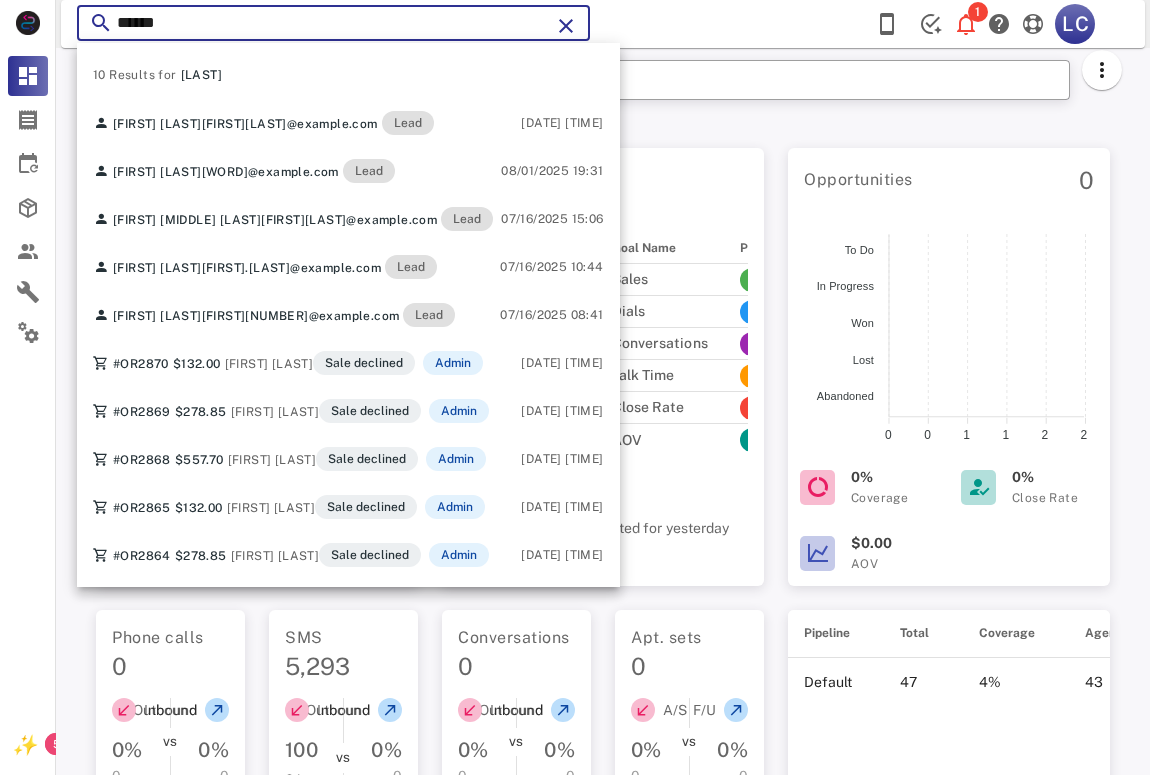 click at bounding box center (103, 23) 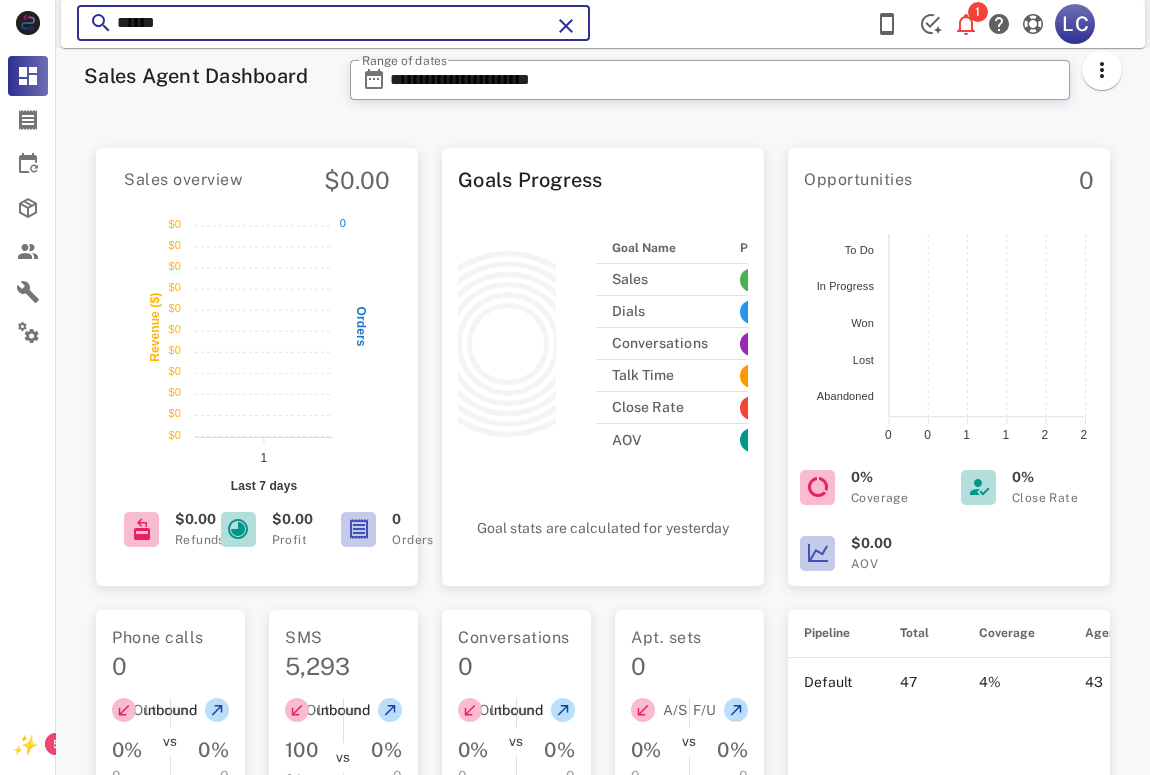 click on "******" at bounding box center (333, 23) 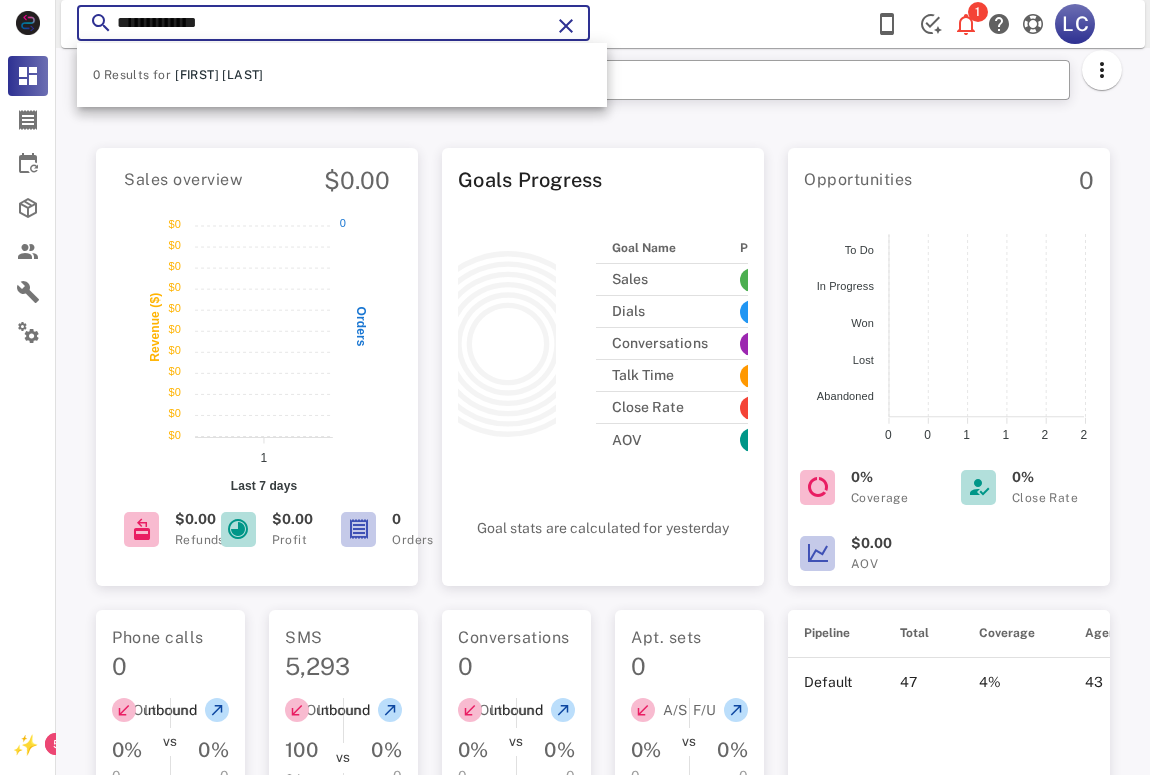 click on "**********" at bounding box center [333, 23] 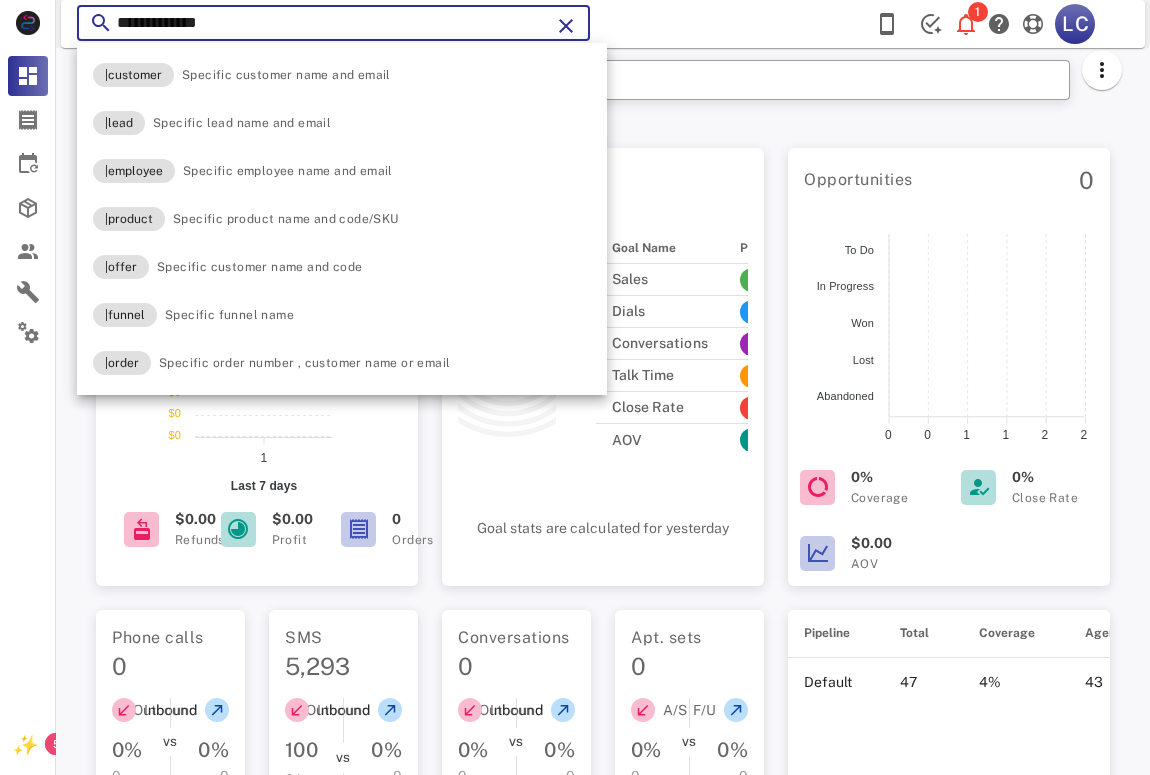 drag, startPoint x: 165, startPoint y: 31, endPoint x: 85, endPoint y: 26, distance: 80.1561 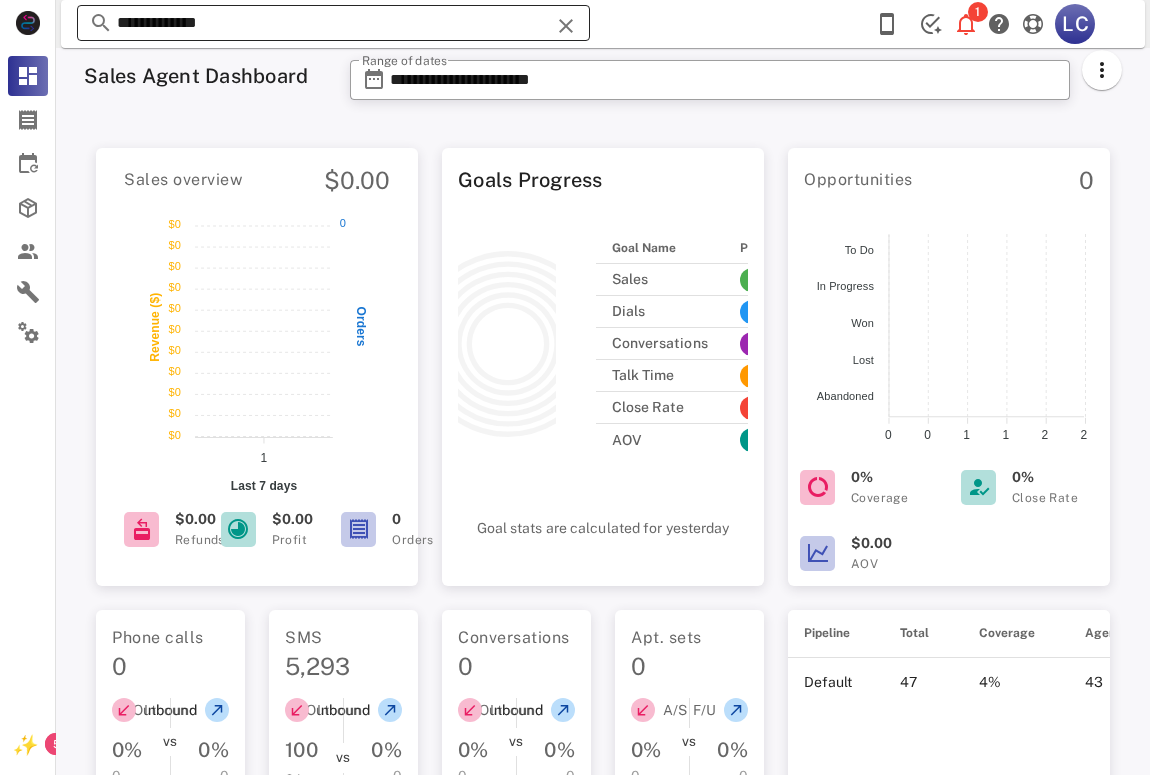 click on "**********" at bounding box center (333, 23) 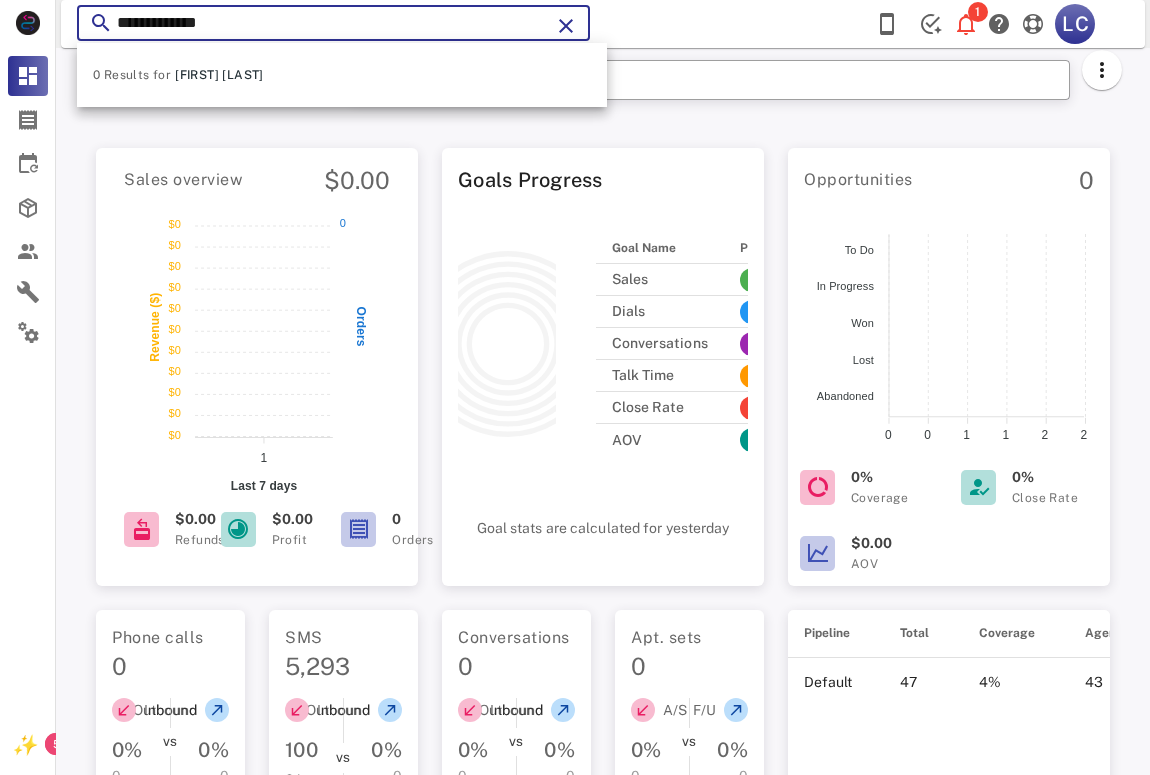 click on "**********" at bounding box center [333, 23] 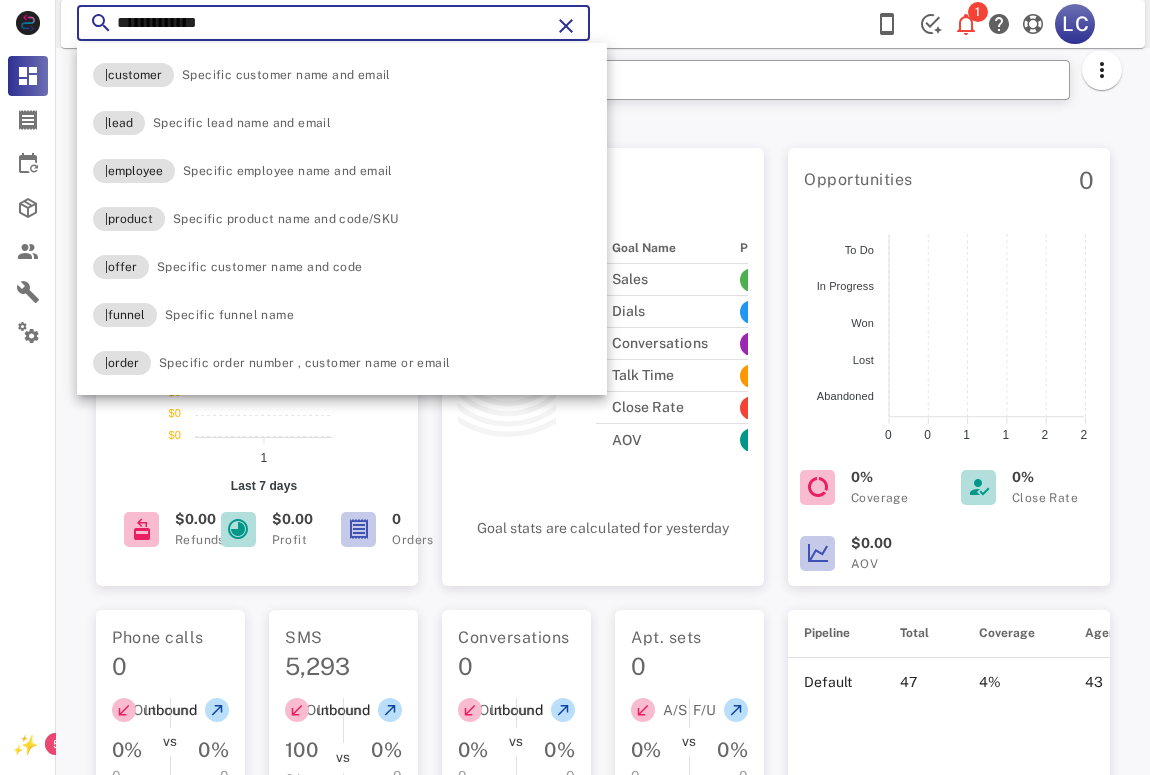 click on "**********" at bounding box center (333, 23) 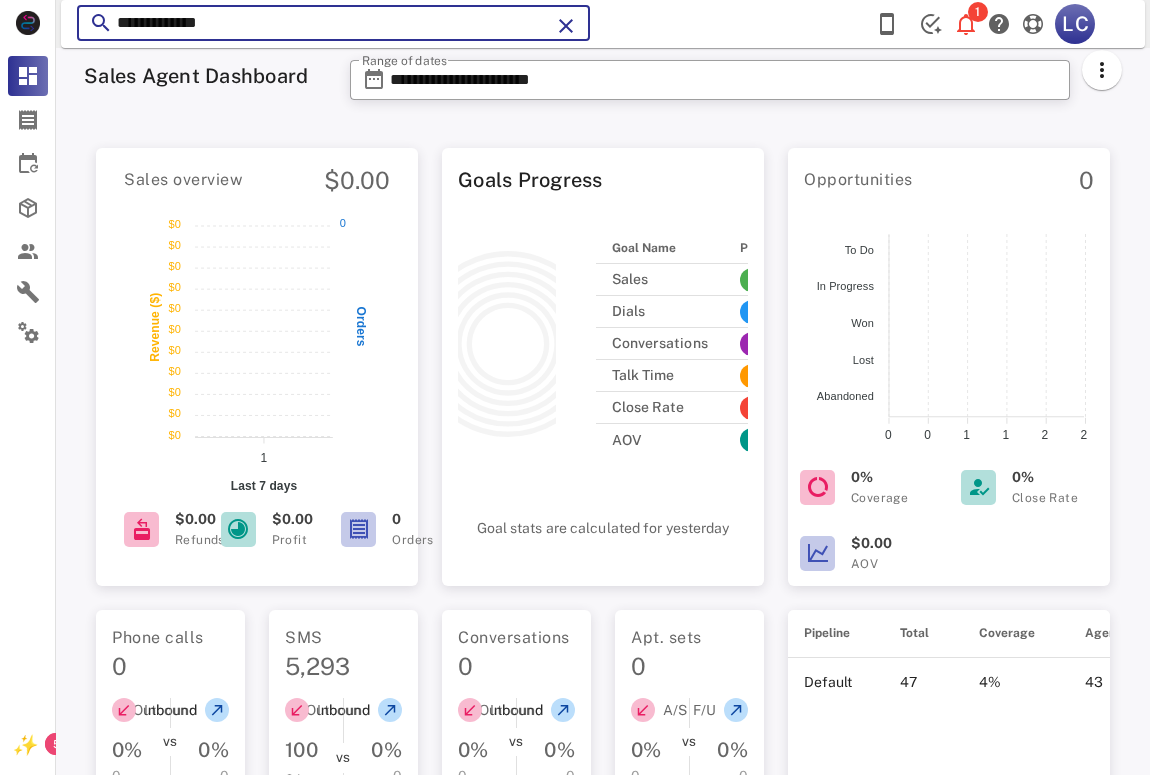 click on "**********" at bounding box center (333, 23) 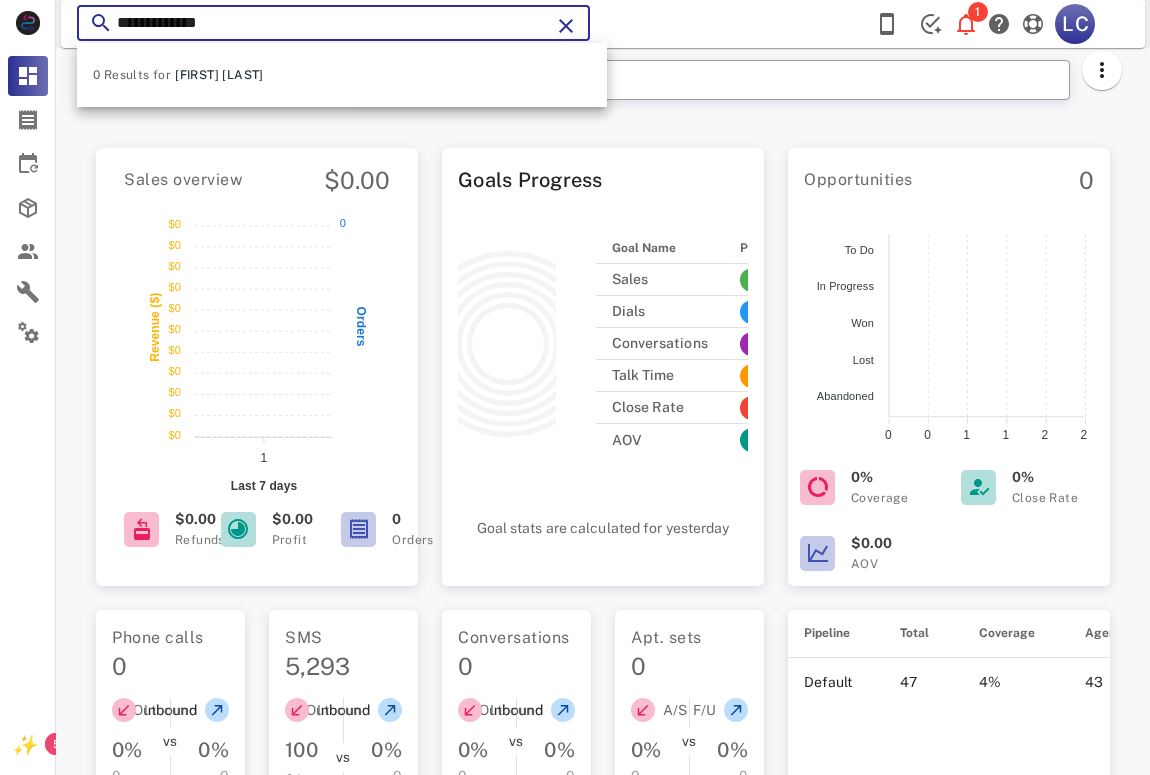 click on "**********" at bounding box center [333, 23] 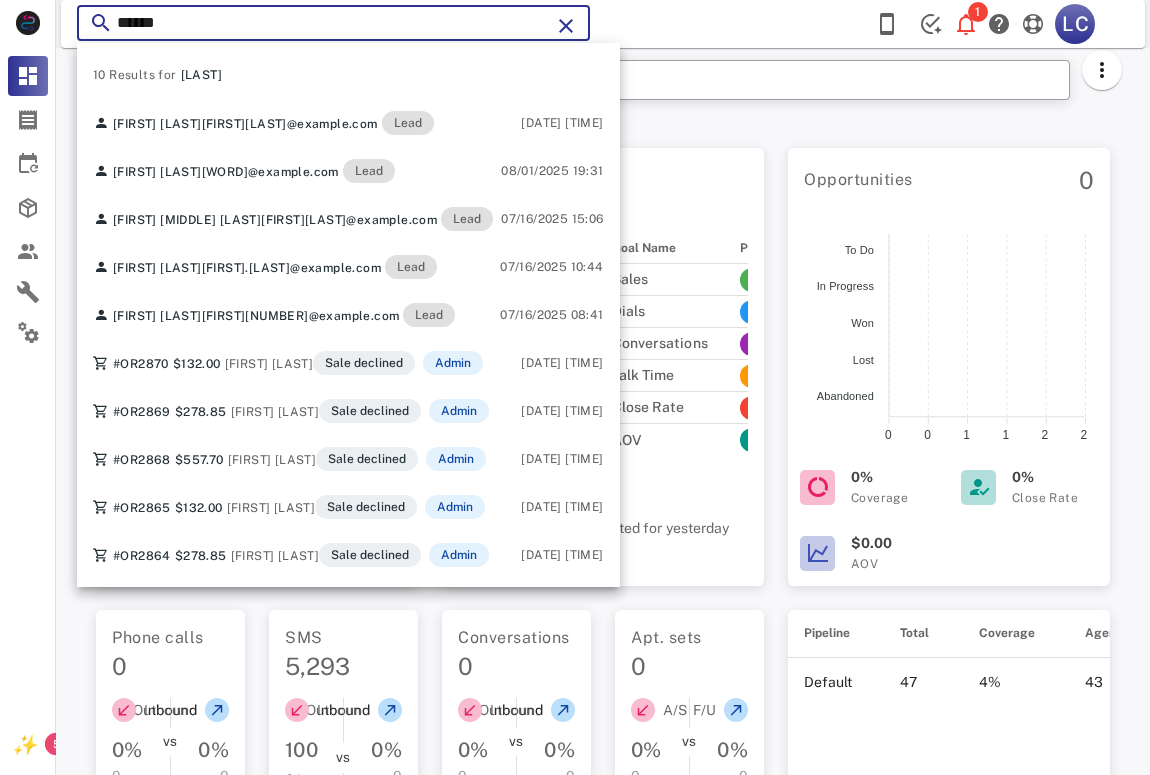 click on "******" at bounding box center (333, 23) 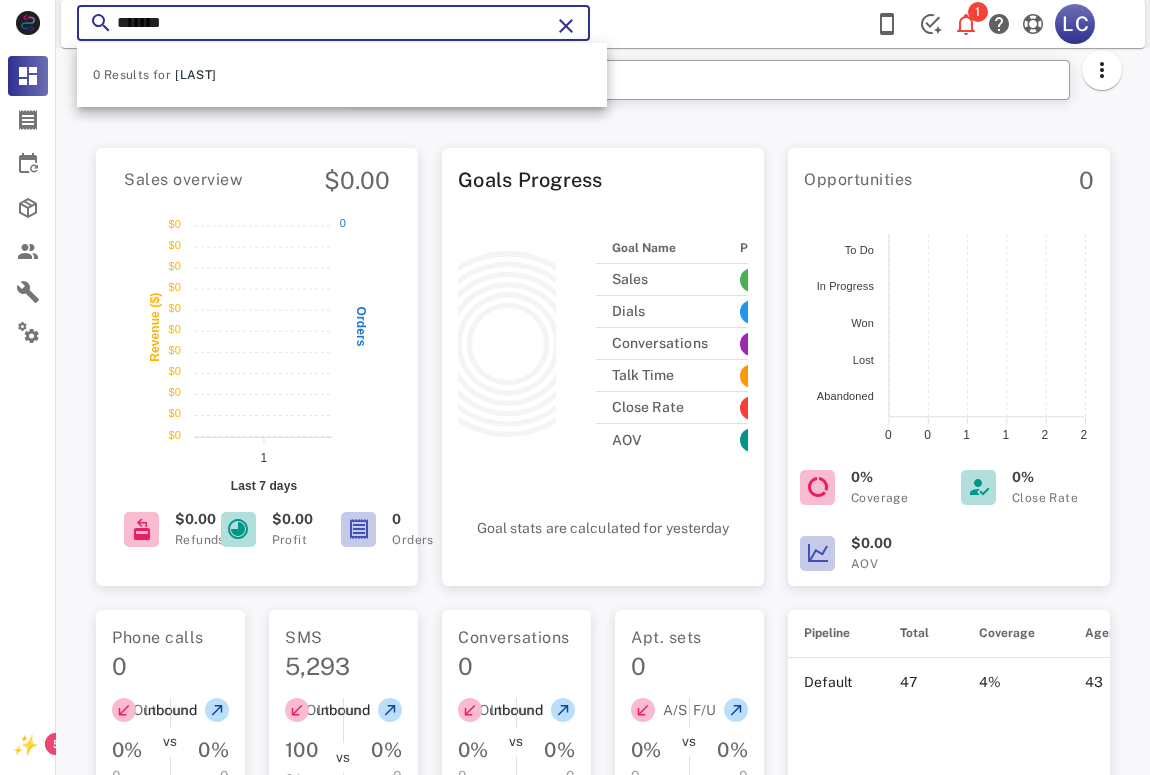 click on "*******" at bounding box center (333, 23) 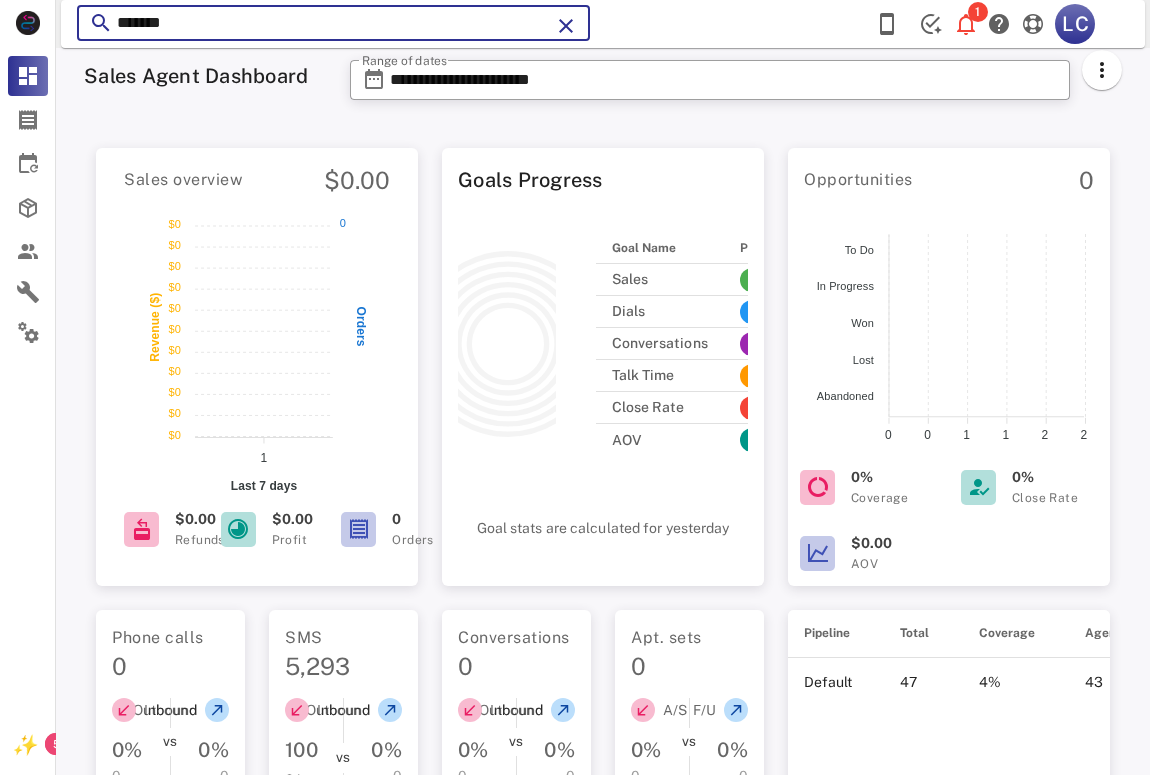 click on "*******" at bounding box center (333, 23) 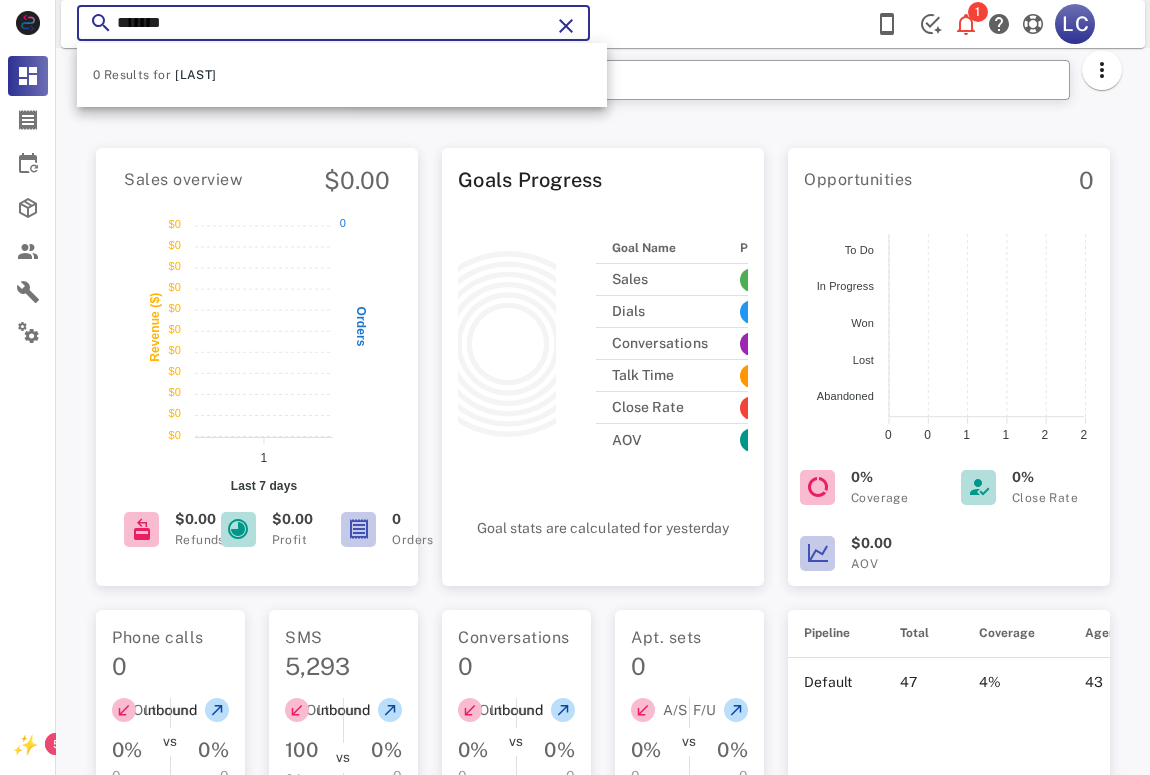 click on "*******" at bounding box center (333, 23) 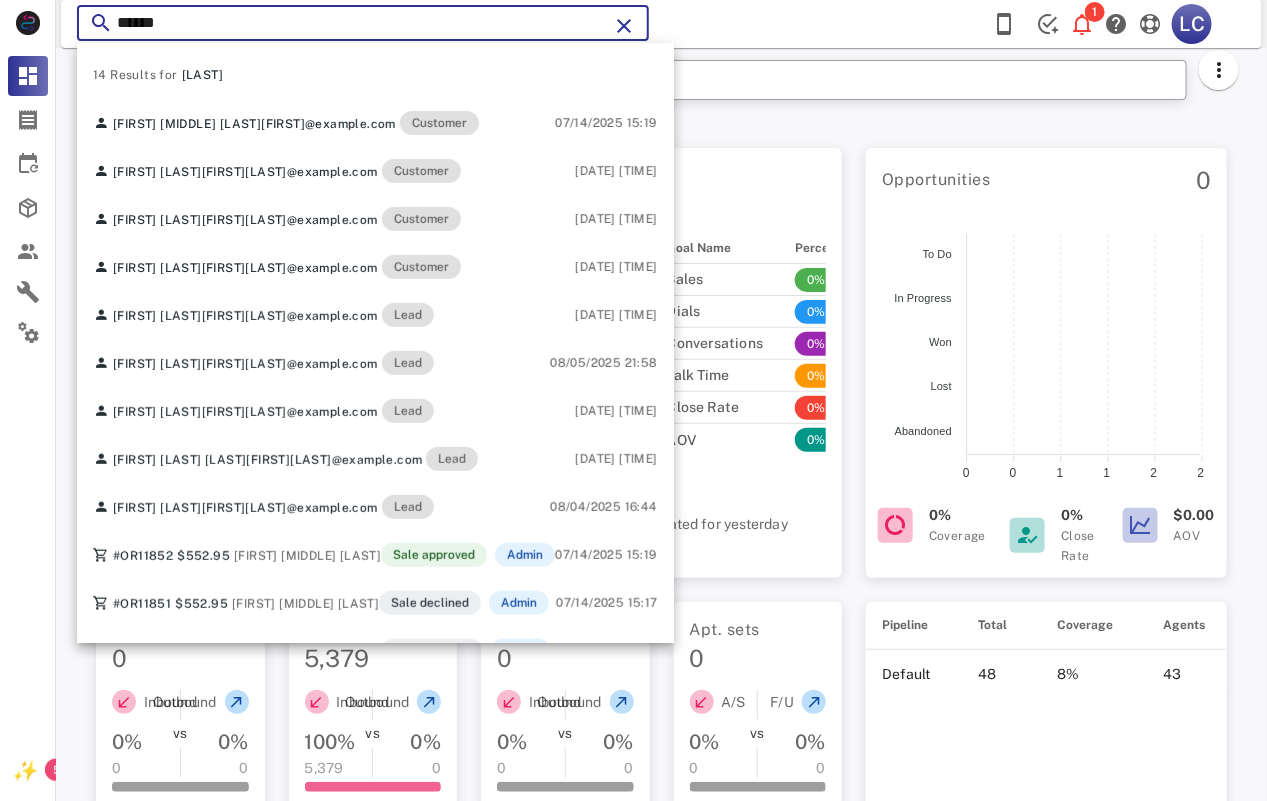 click on "******" at bounding box center [363, 23] 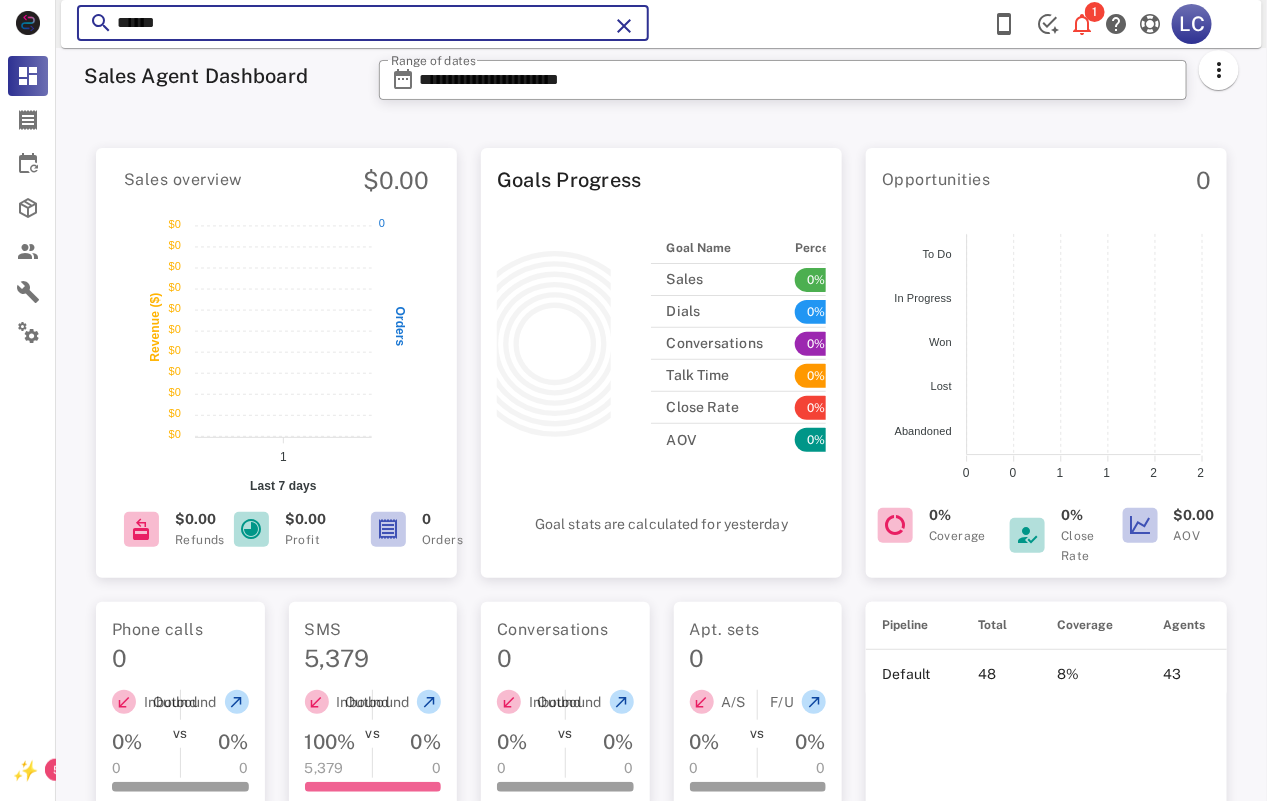 click on "******" at bounding box center [363, 23] 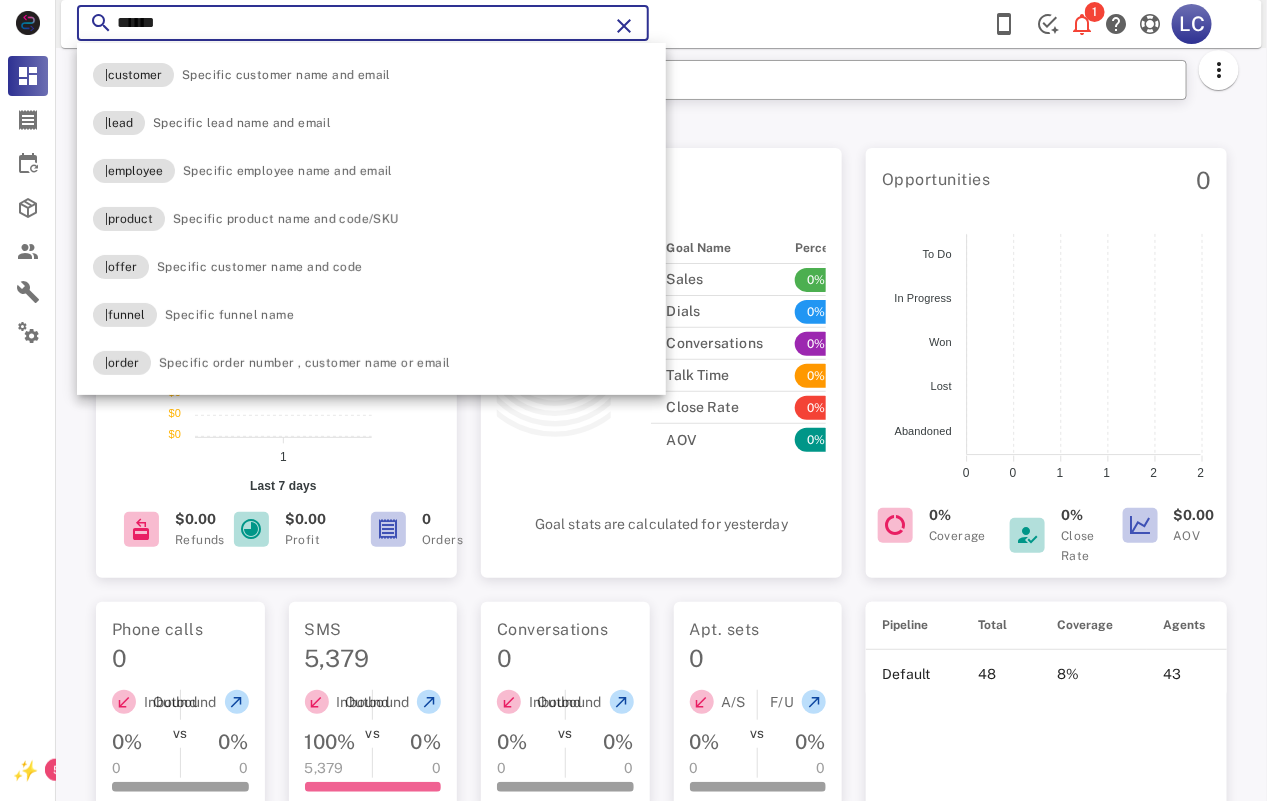 click on "******" at bounding box center [363, 23] 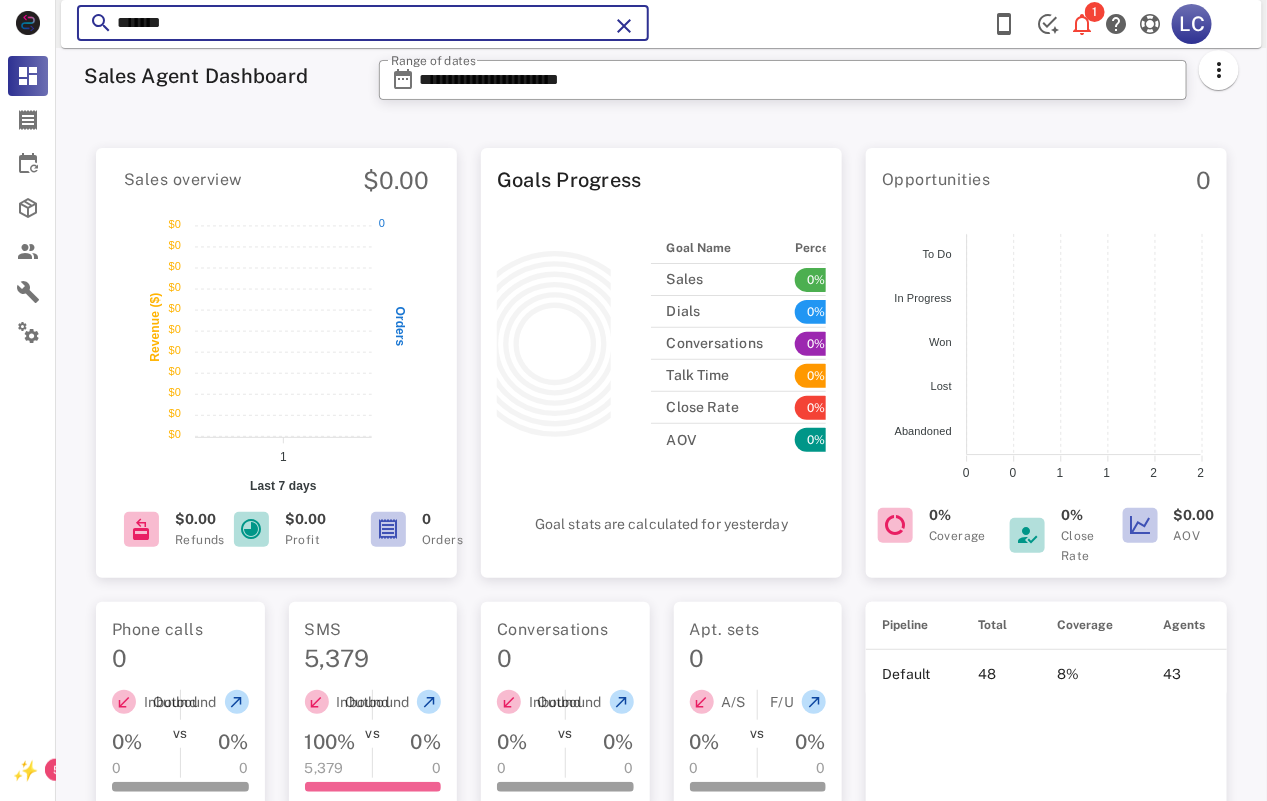 click on "*******" at bounding box center (363, 23) 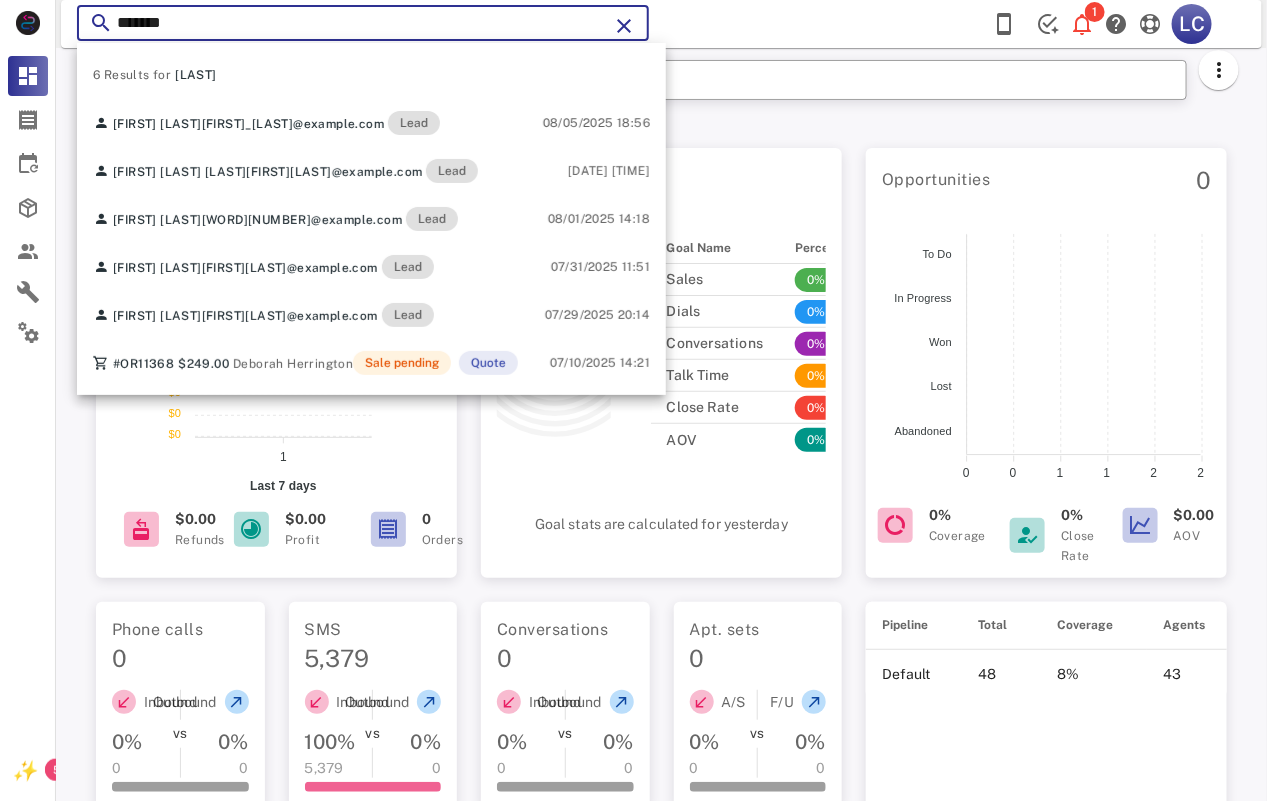 click at bounding box center [103, 23] 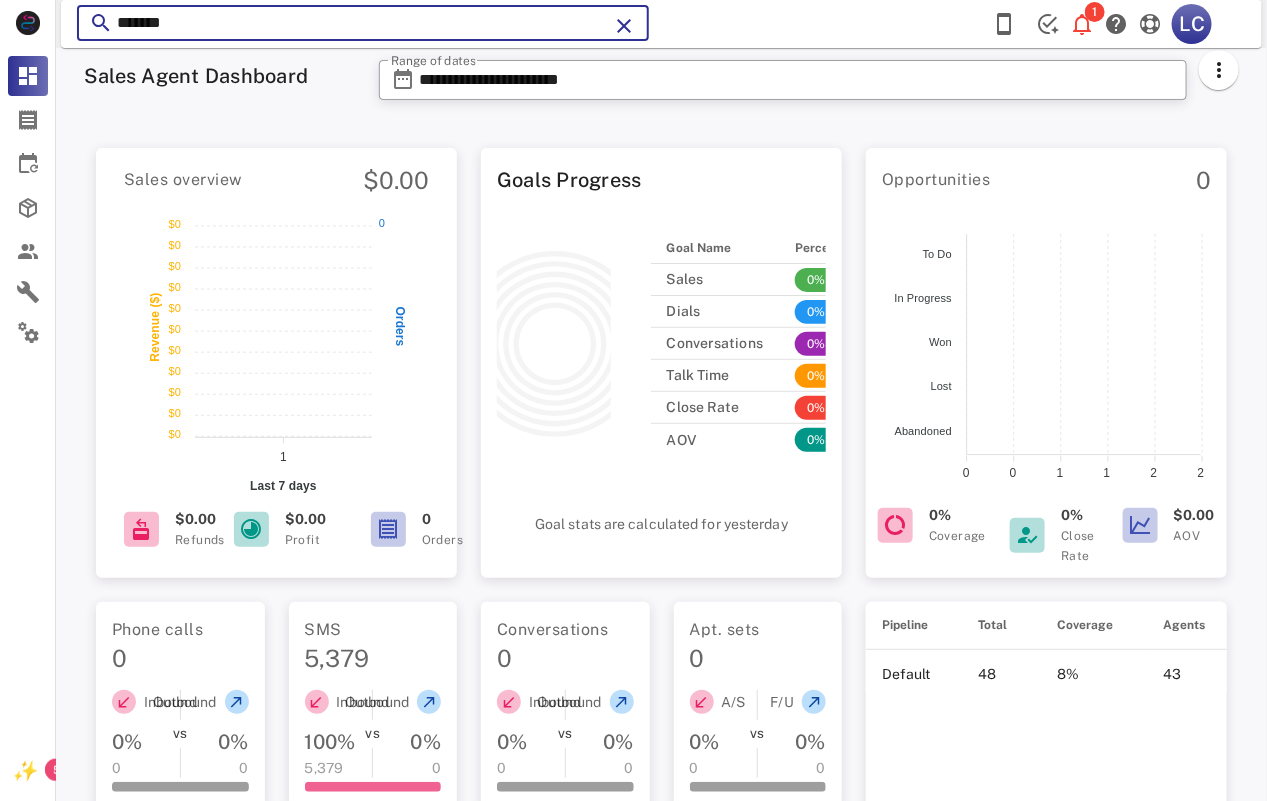click on "*******" at bounding box center [363, 23] 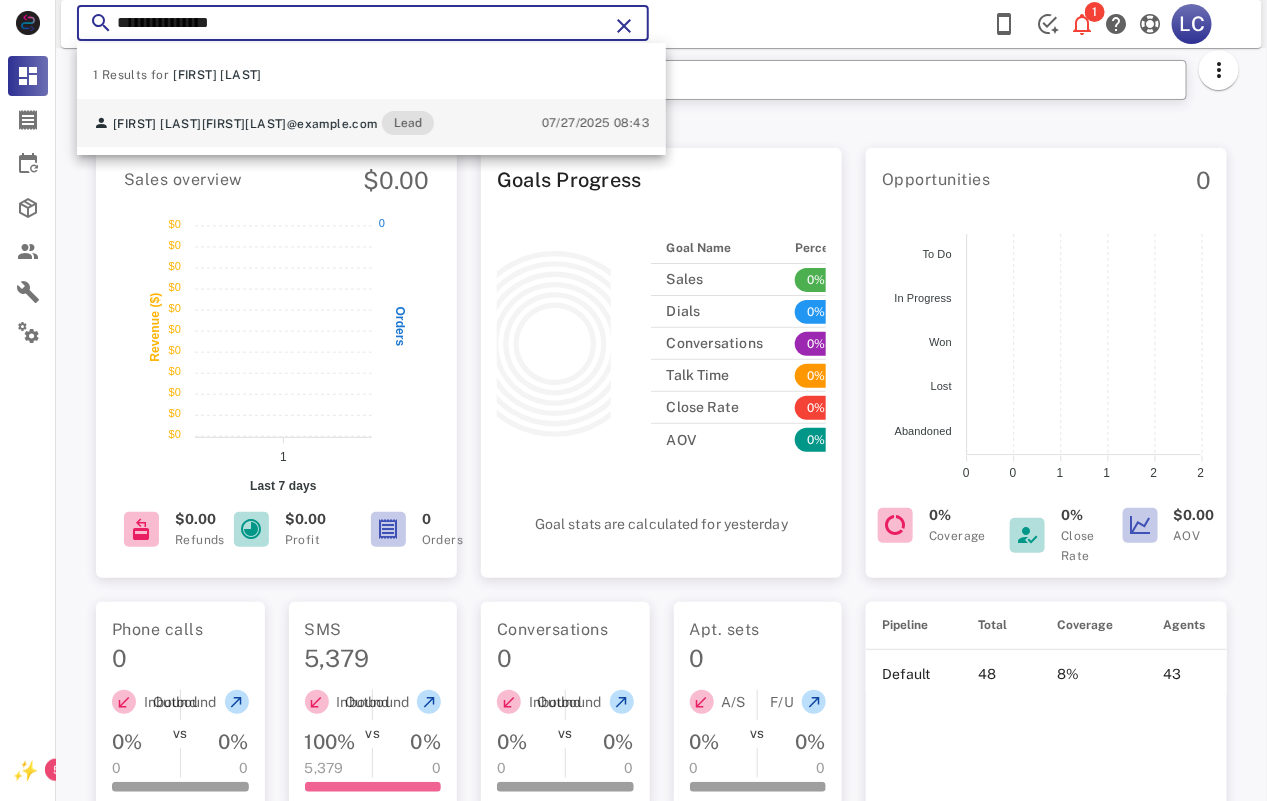 type on "**********" 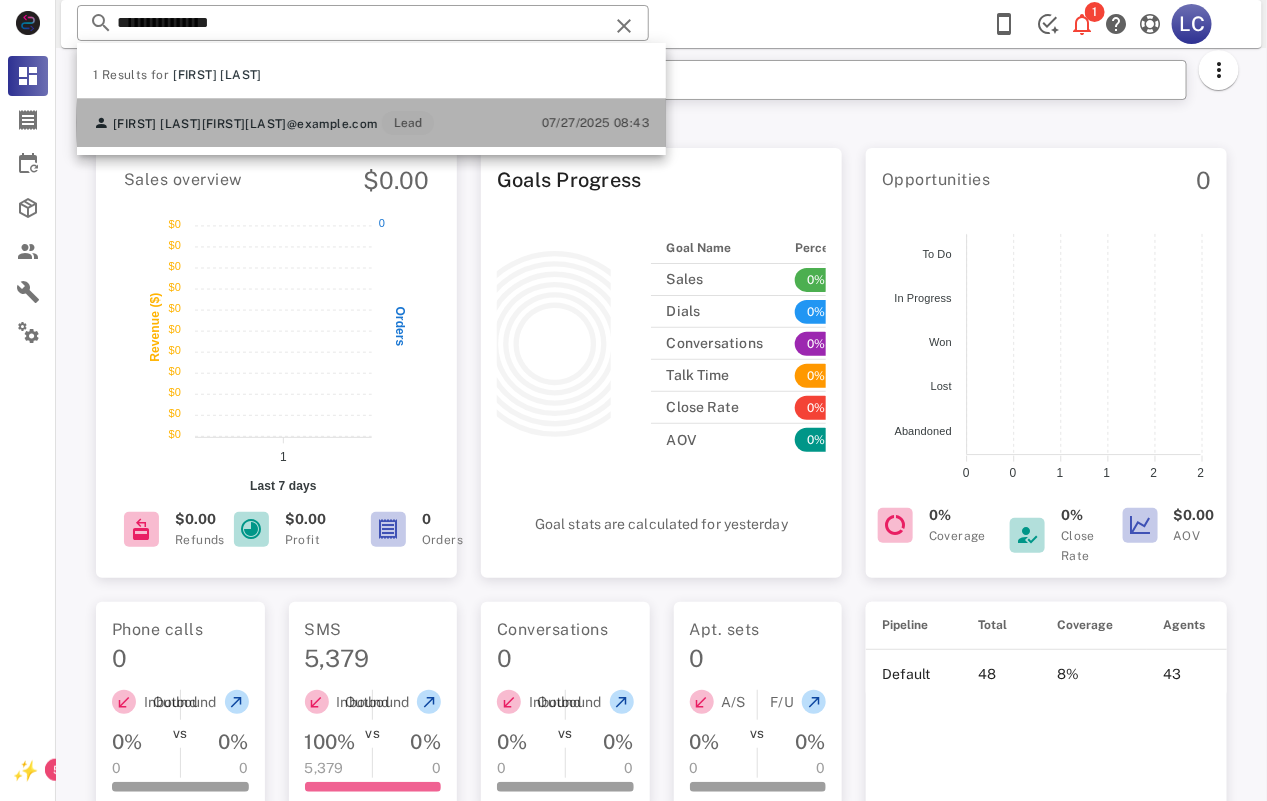 click on "[FIRST] [LAST]" at bounding box center [157, 124] 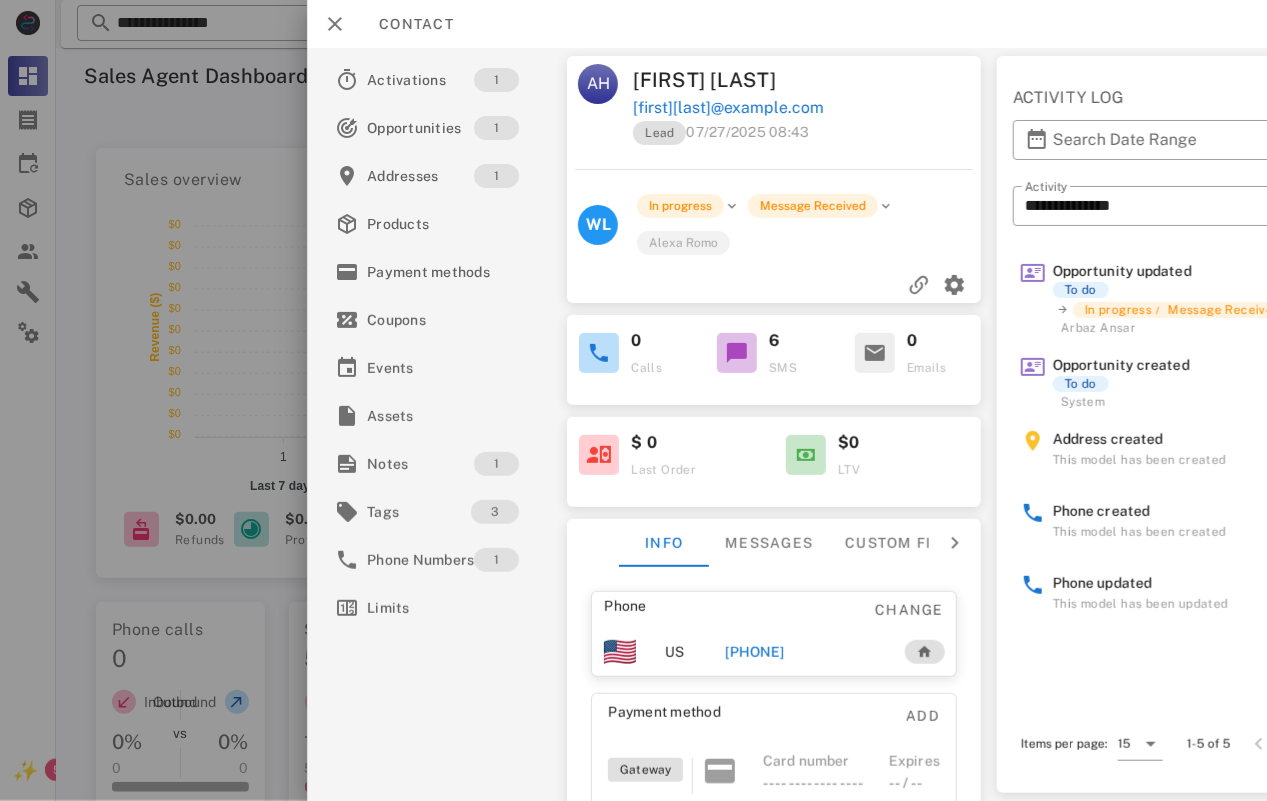 click on "[FIRST][LAST]@example.com" at bounding box center [808, 108] 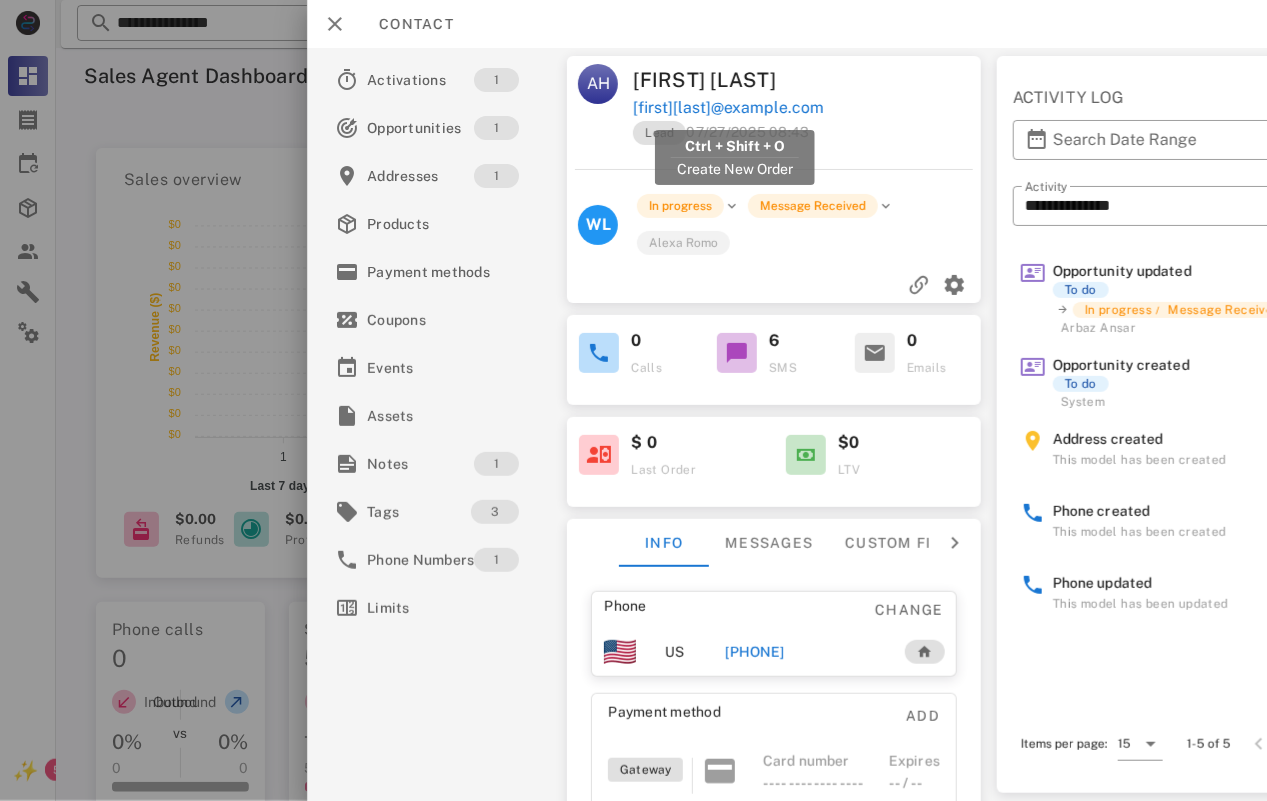 copy on "[FIRST][LAST]@example.com" 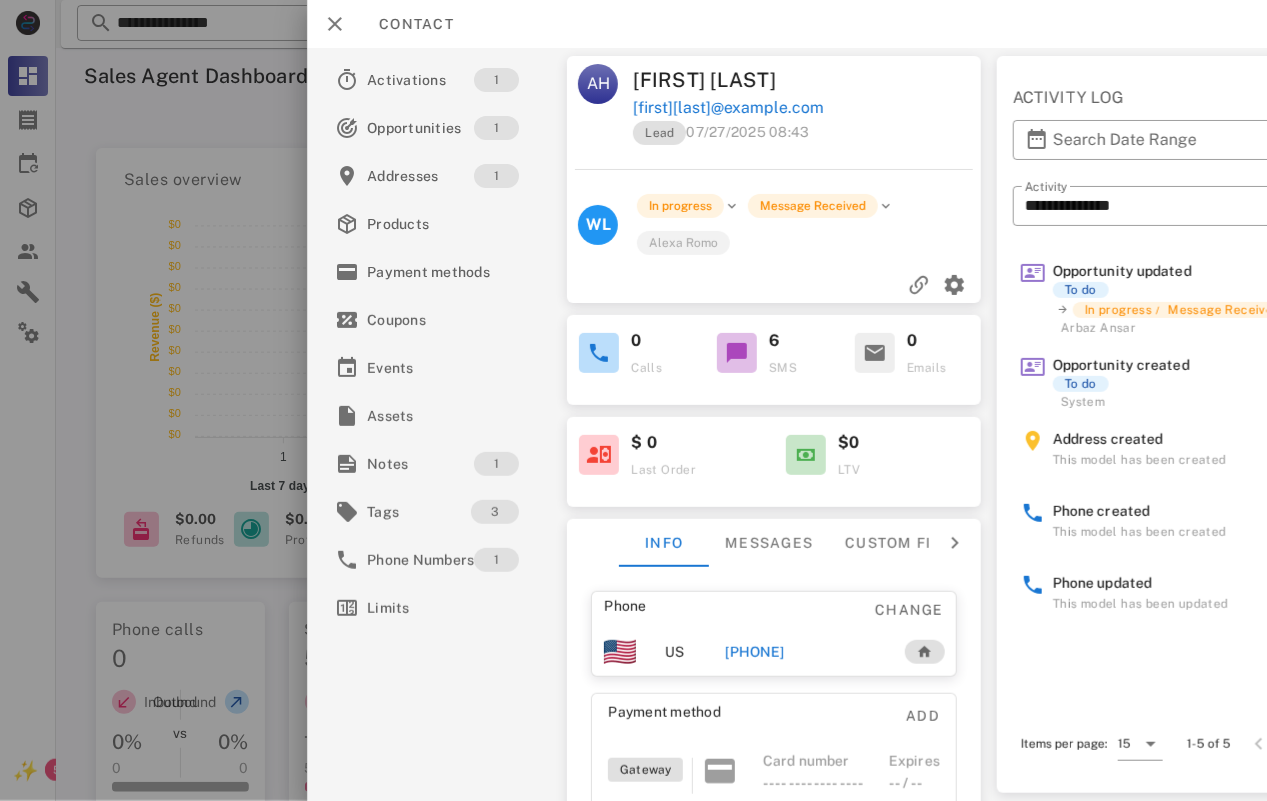 click on "[FIRST] [LAST]" at bounding box center (721, 80) 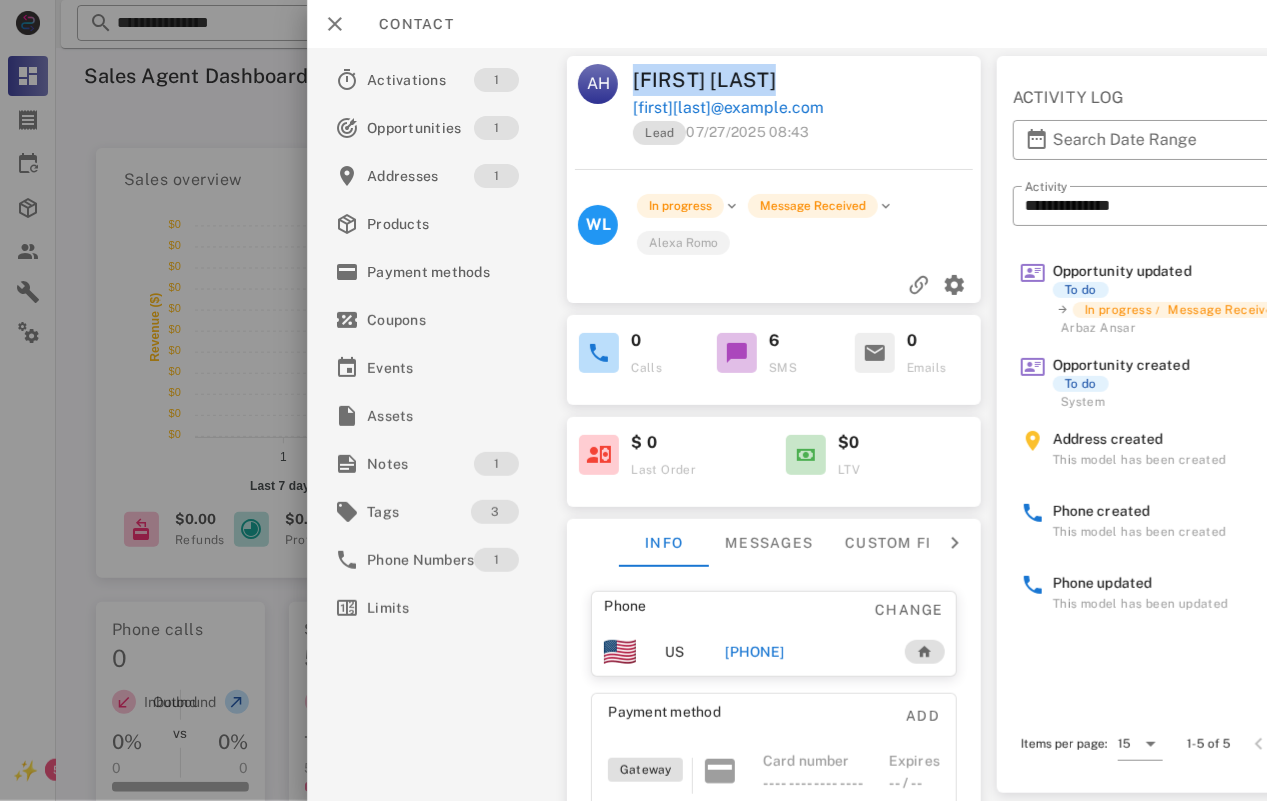 click on "[FIRST] [LAST]" at bounding box center (721, 80) 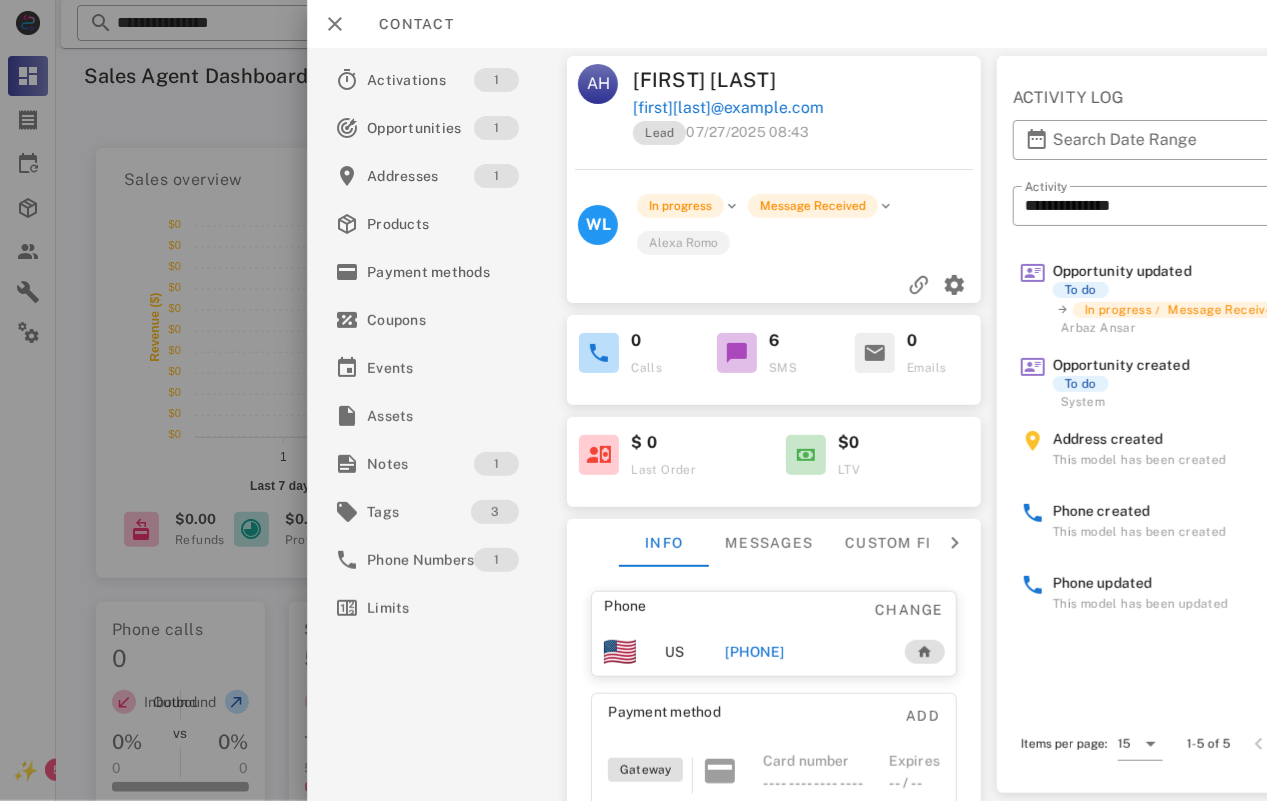click on "[FIRST][LAST]@example.com" at bounding box center (808, 108) 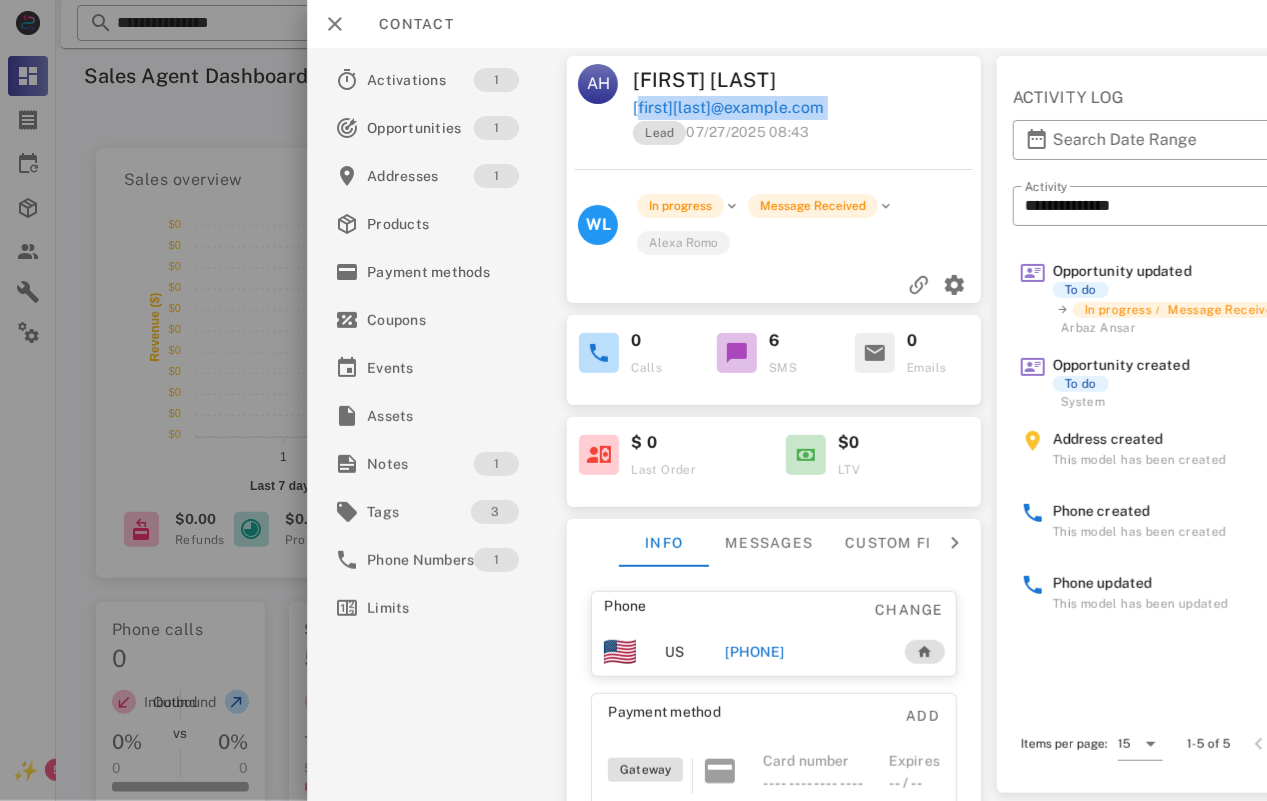 click on "[FIRST][LAST]@example.com" at bounding box center (808, 108) 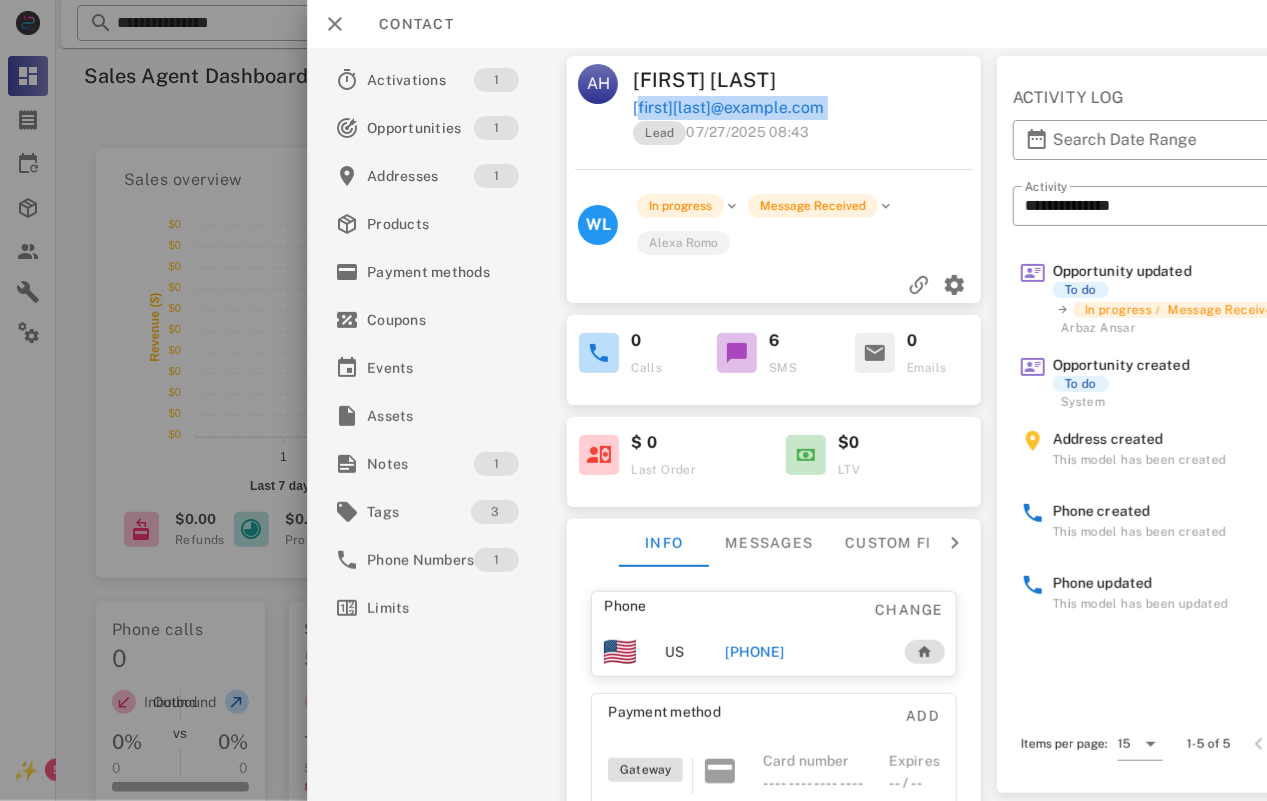 copy on "[FIRST] [LAST]" 